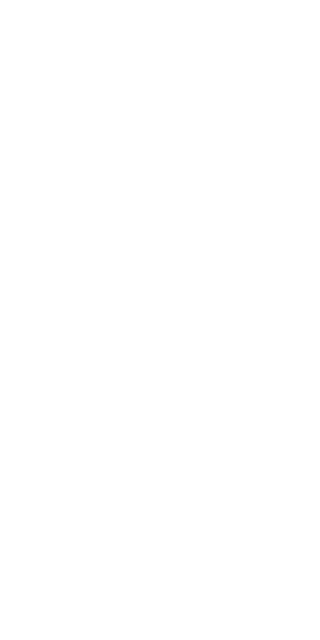 scroll, scrollTop: 0, scrollLeft: 0, axis: both 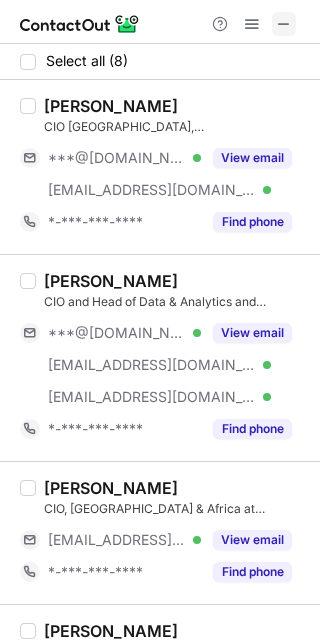 click at bounding box center (284, 24) 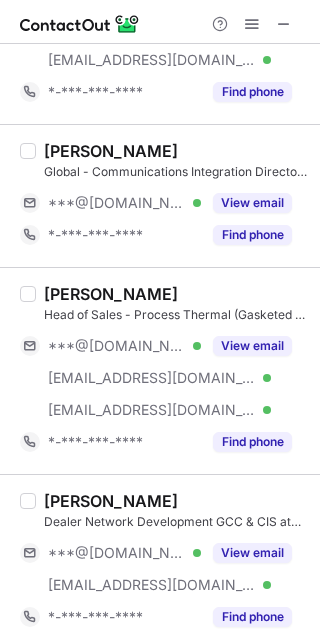 scroll, scrollTop: 1500, scrollLeft: 0, axis: vertical 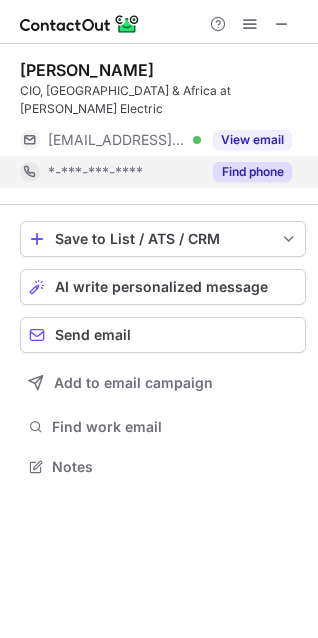click on "Find phone" at bounding box center (252, 172) 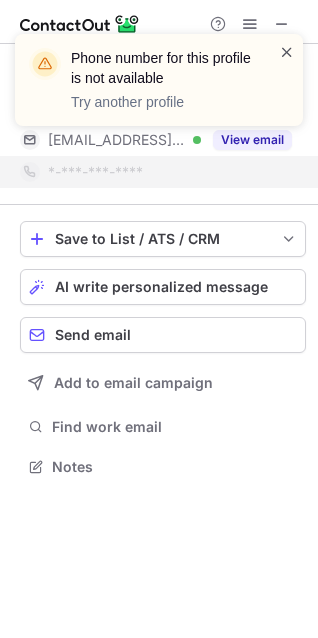 click at bounding box center (287, 52) 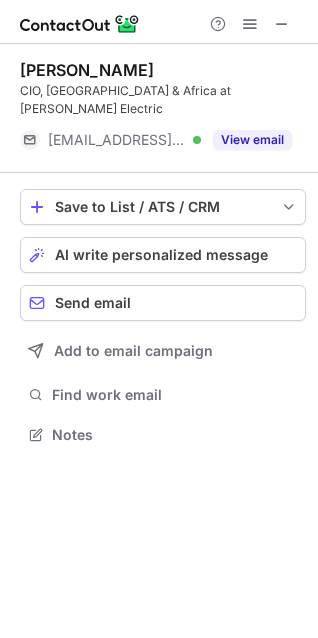 scroll, scrollTop: 403, scrollLeft: 318, axis: both 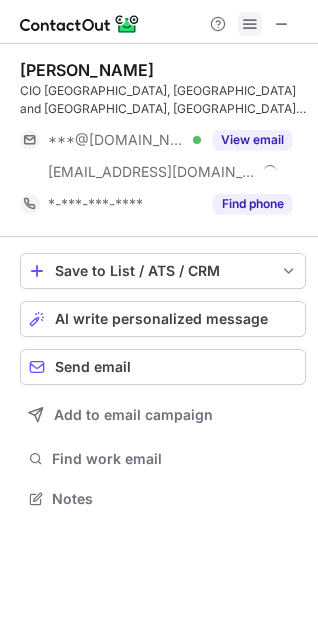 click at bounding box center [250, 24] 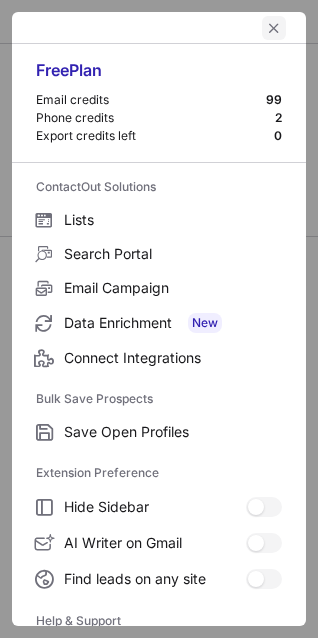click at bounding box center (274, 28) 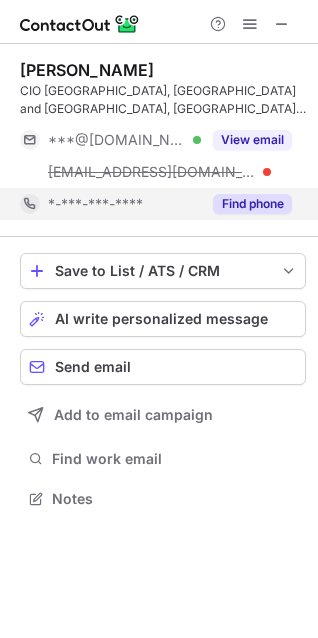 click on "Find phone" at bounding box center [252, 204] 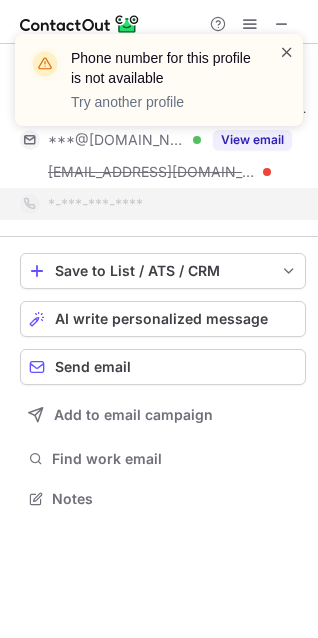click at bounding box center [287, 52] 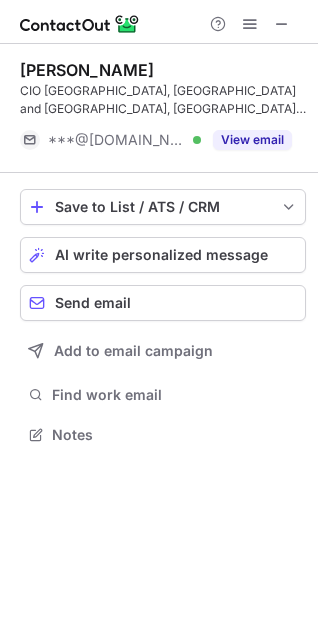 scroll, scrollTop: 403, scrollLeft: 318, axis: both 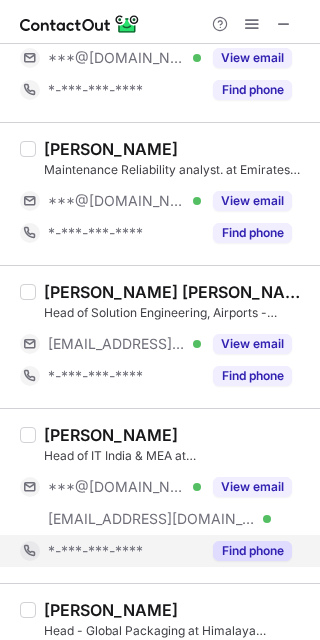click on "Find phone" at bounding box center (252, 551) 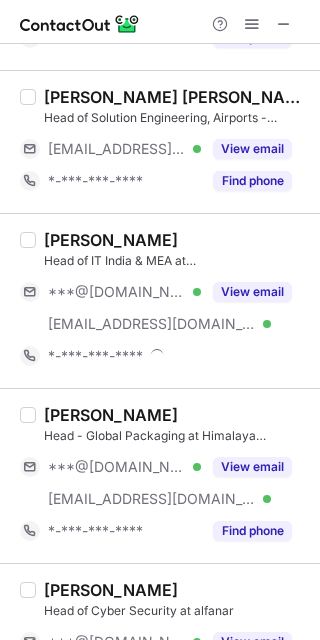 scroll, scrollTop: 300, scrollLeft: 0, axis: vertical 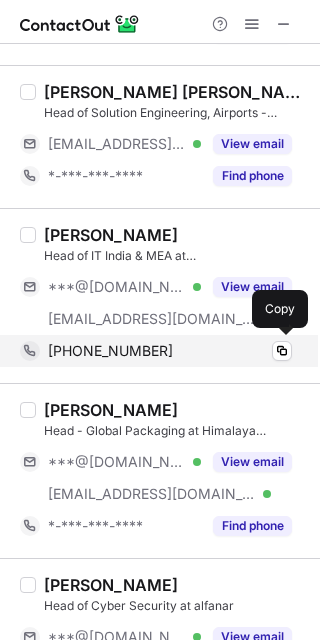 click on "+971502617391 Copy" at bounding box center [156, 351] 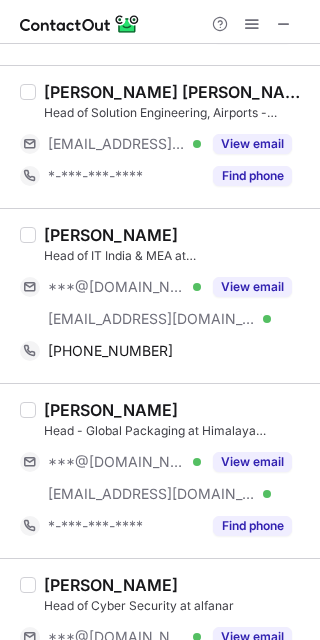 click on "Gautham ParthaSarathy Head of IT India & MEA at Huhtamaki ***@gmail.com Verified ***@us.huhtamaki.com Verified View email +971502617391 Copy" at bounding box center (160, 295) 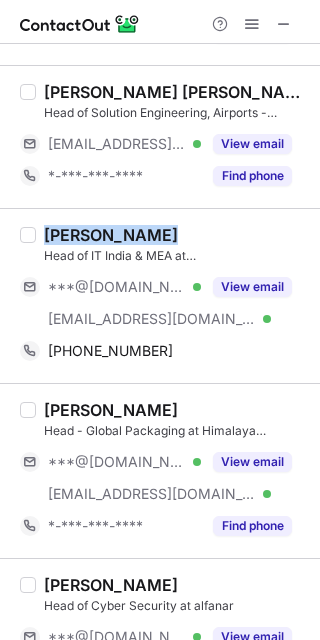 click on "Gautham ParthaSarathy Head of IT India & MEA at Huhtamaki ***@gmail.com Verified ***@us.huhtamaki.com Verified View email +971502617391 Copy" at bounding box center [160, 295] 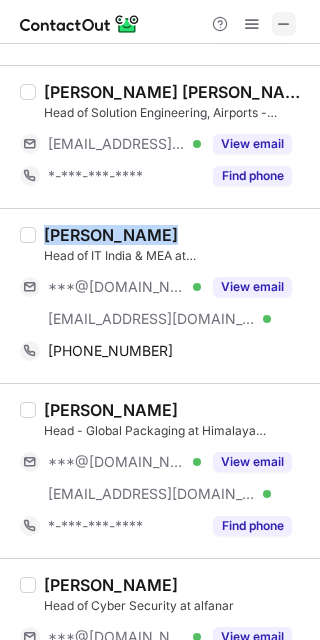 click at bounding box center [284, 24] 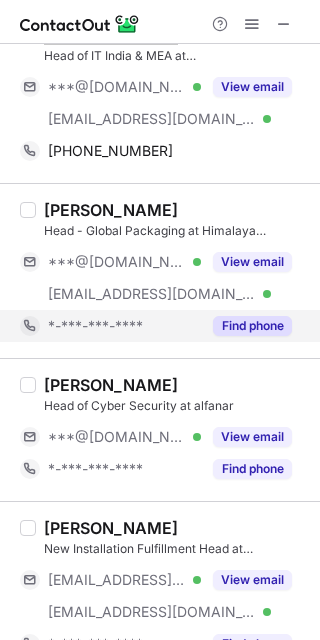scroll, scrollTop: 1295, scrollLeft: 0, axis: vertical 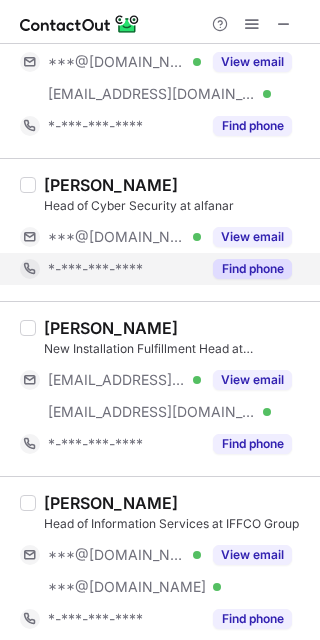 click on "Find phone" at bounding box center (252, 269) 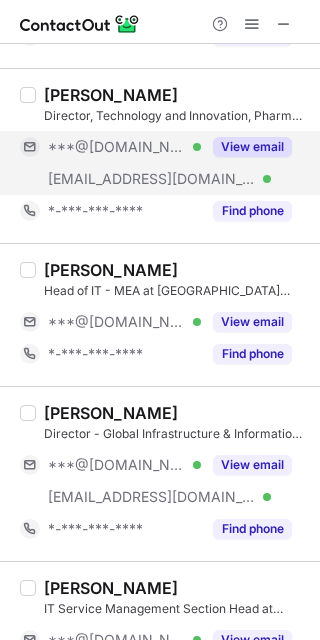 scroll, scrollTop: 2700, scrollLeft: 0, axis: vertical 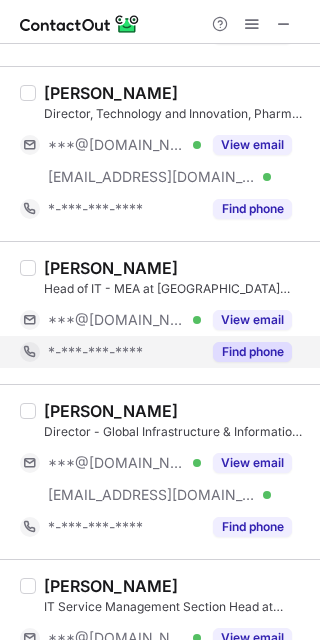 click on "Find phone" at bounding box center [252, 352] 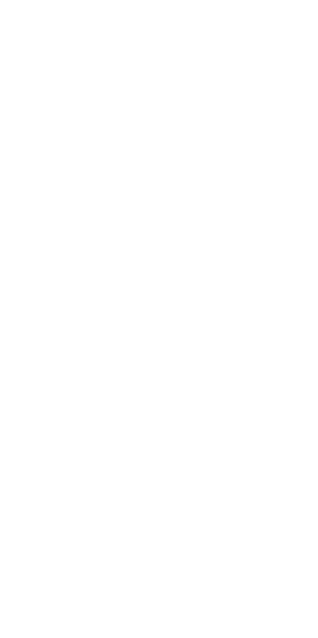 scroll, scrollTop: 0, scrollLeft: 0, axis: both 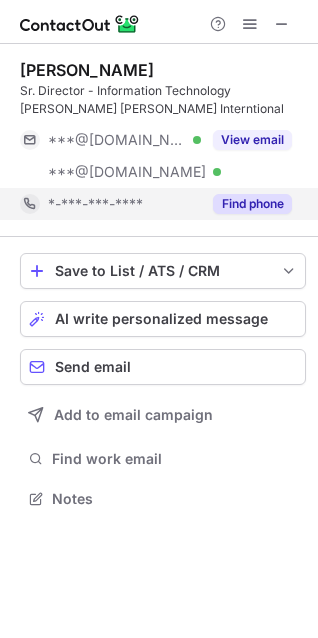 click on "Find phone" at bounding box center [252, 204] 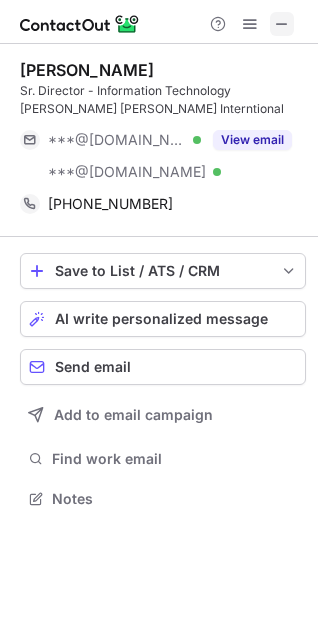 click at bounding box center (282, 24) 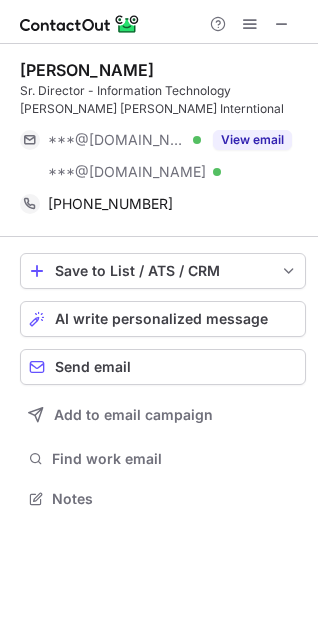 type 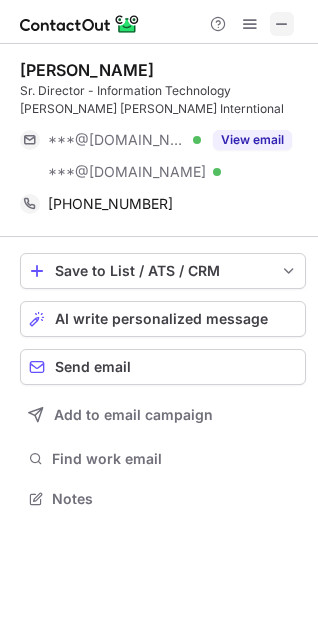 click at bounding box center [282, 24] 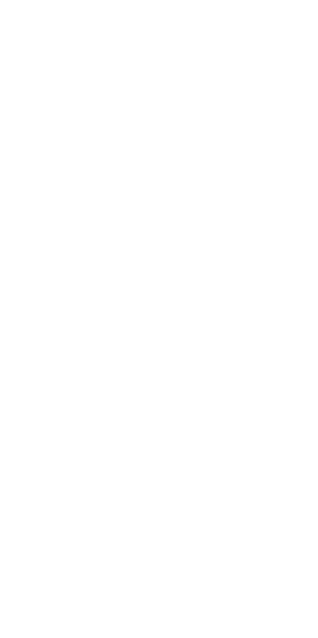 scroll, scrollTop: 0, scrollLeft: 0, axis: both 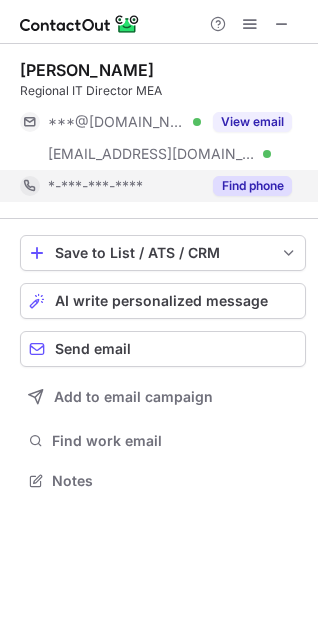 click on "Find phone" at bounding box center [252, 186] 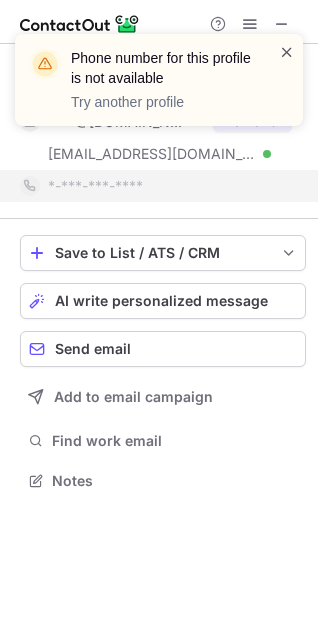 click at bounding box center [287, 52] 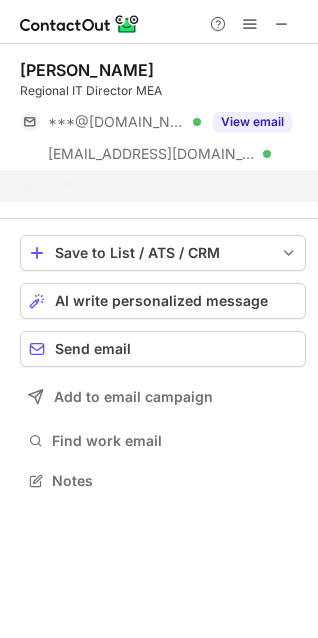click on "Phone number for this profile is not available Try another profile" at bounding box center (159, 88) 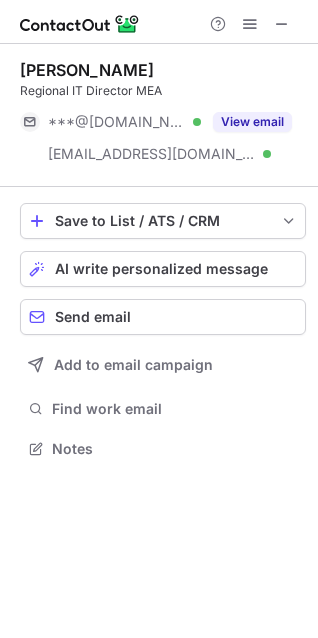 scroll, scrollTop: 435, scrollLeft: 318, axis: both 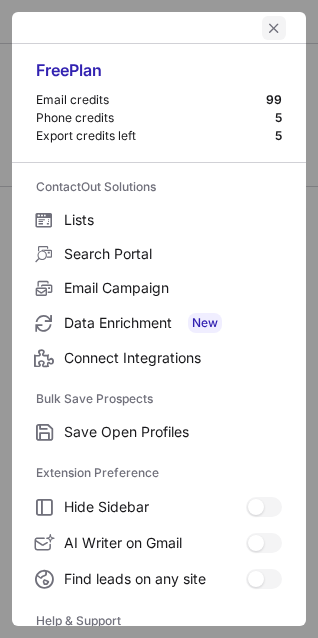 click at bounding box center (274, 28) 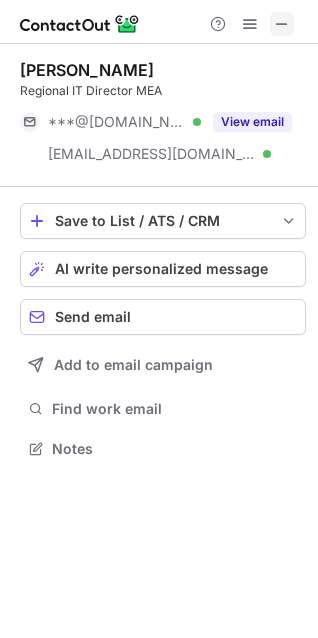 click at bounding box center (282, 24) 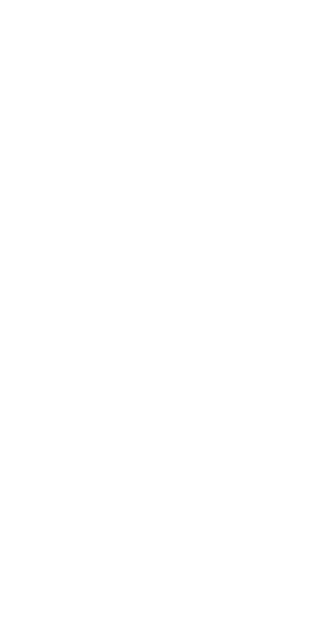 scroll, scrollTop: 0, scrollLeft: 0, axis: both 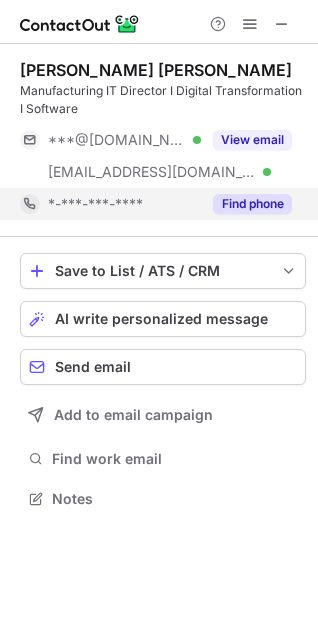 click on "Find phone" at bounding box center (252, 204) 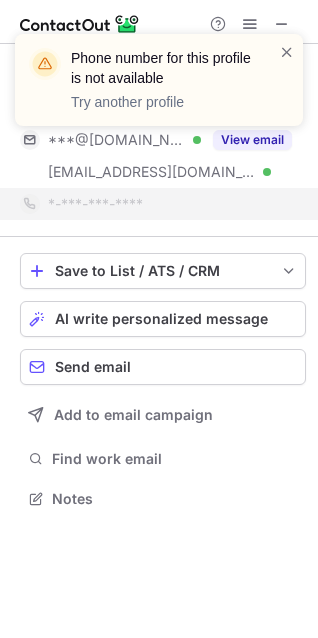 click on "Phone number for this profile is not available Try another profile" at bounding box center (151, 80) 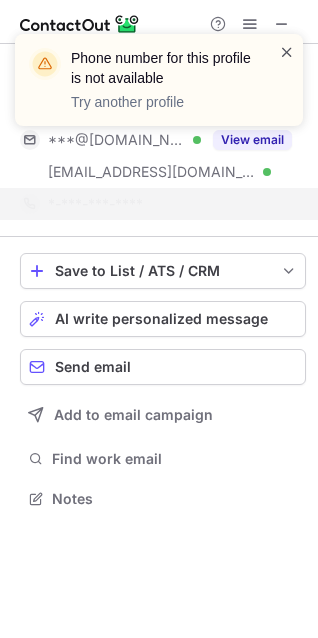 click at bounding box center (287, 52) 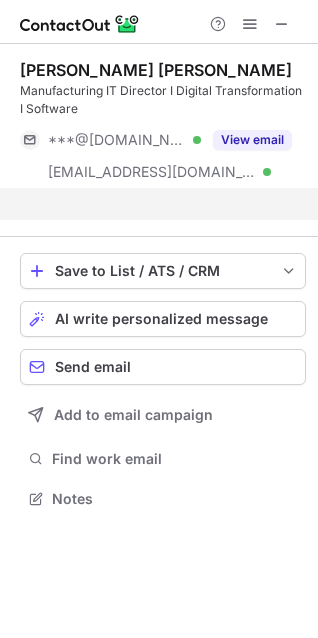 scroll, scrollTop: 453, scrollLeft: 318, axis: both 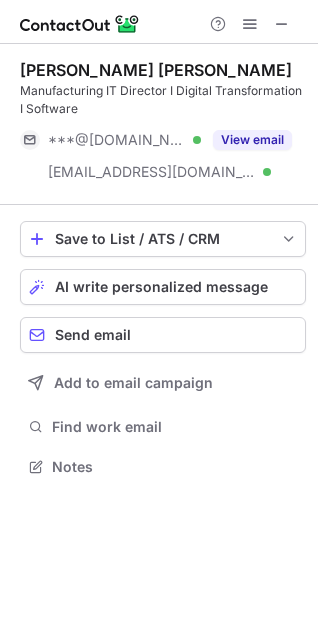 click on "Phone number for this profile is not available Try another profile" at bounding box center (159, 88) 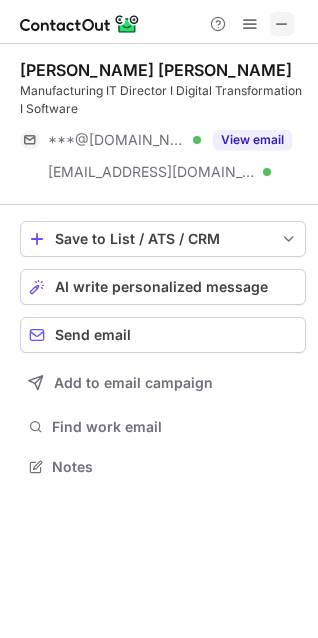 click at bounding box center (282, 24) 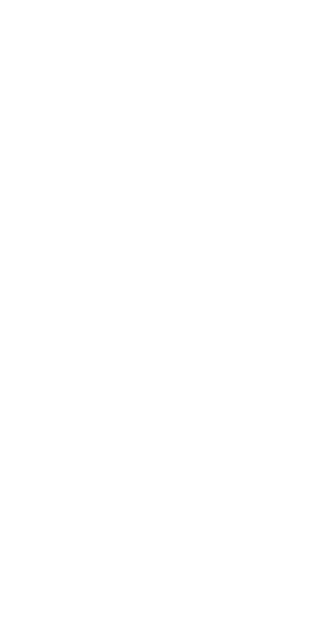 scroll, scrollTop: 0, scrollLeft: 0, axis: both 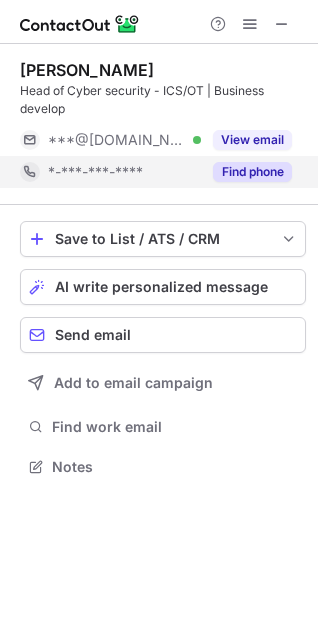 click on "Find phone" at bounding box center (252, 172) 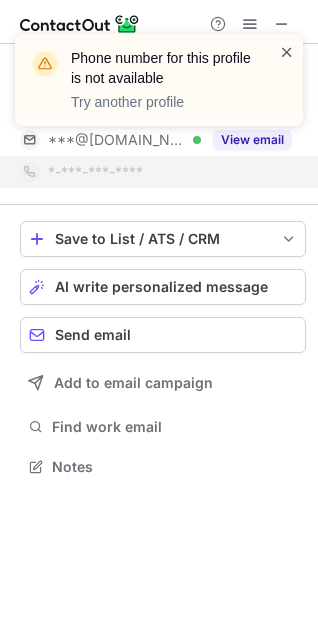 click at bounding box center (287, 52) 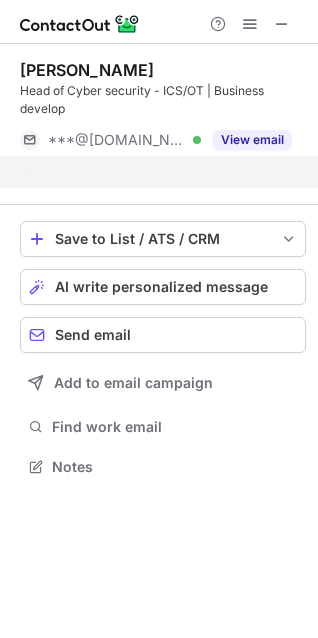 click on "Phone number for this profile is not available Try another profile" at bounding box center [159, 88] 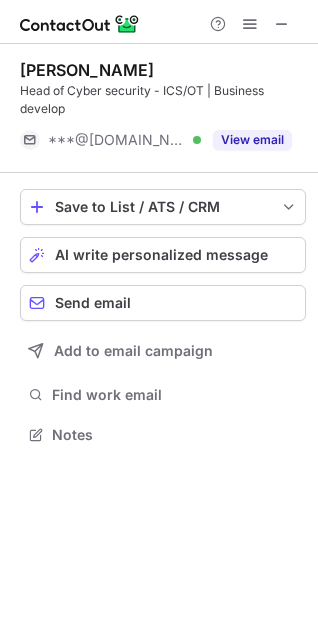 scroll, scrollTop: 421, scrollLeft: 318, axis: both 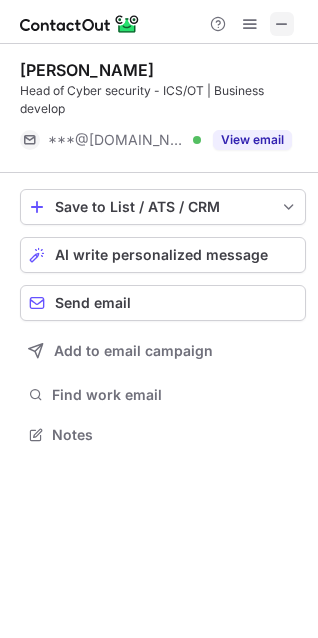 click at bounding box center (282, 24) 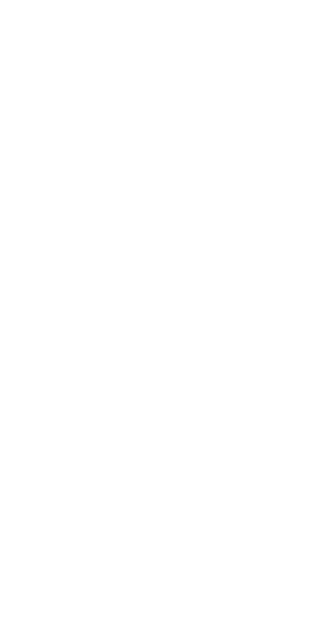 scroll, scrollTop: 0, scrollLeft: 0, axis: both 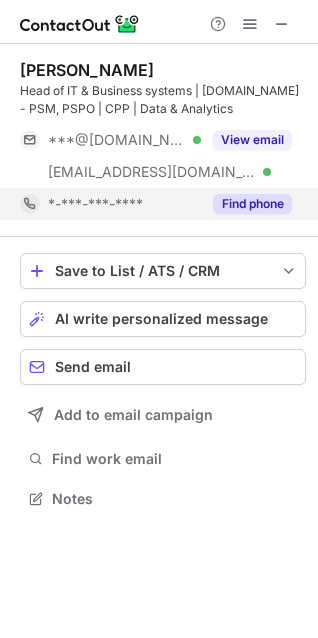 click on "Find phone" at bounding box center (252, 204) 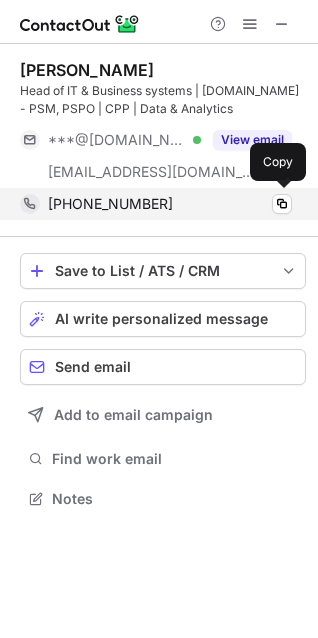 click on "[PHONE_NUMBER]" at bounding box center [170, 204] 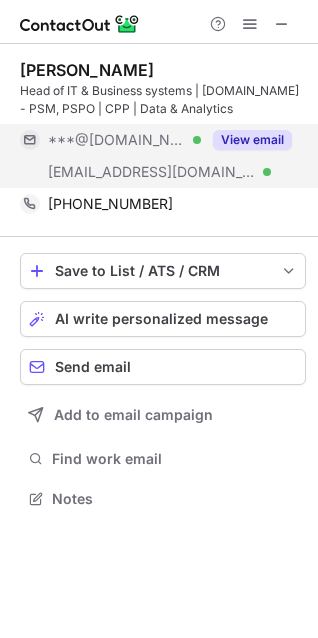 type 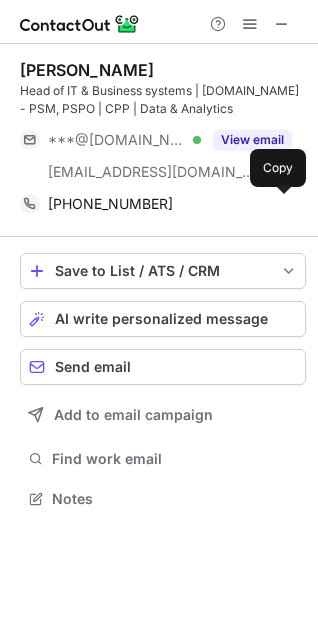 click on "[PERSON_NAME]" at bounding box center (87, 70) 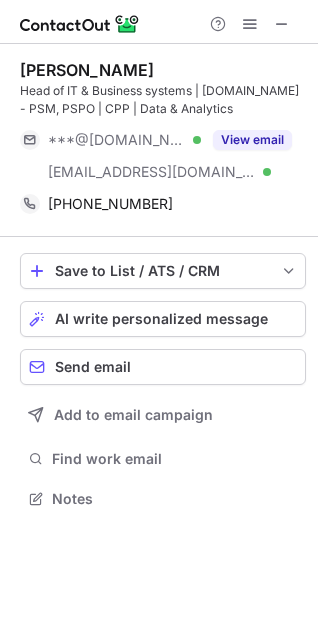 click on "[PERSON_NAME]" at bounding box center (87, 70) 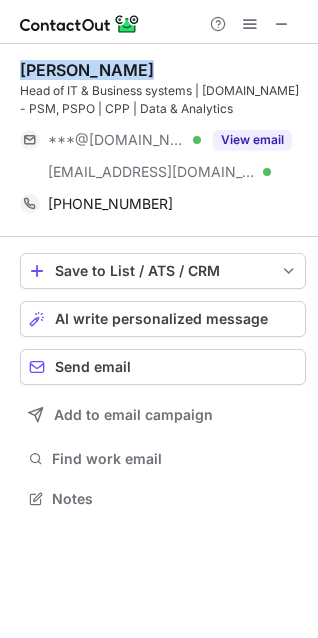click on "[PERSON_NAME]" at bounding box center (87, 70) 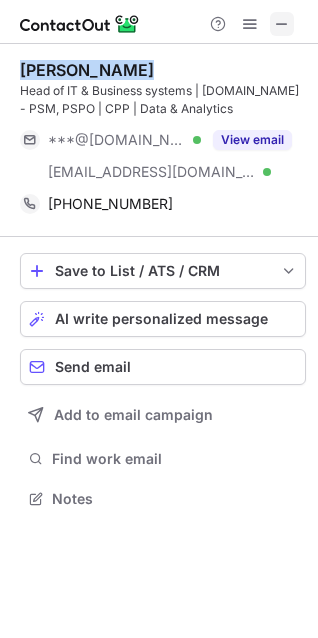 click at bounding box center [282, 24] 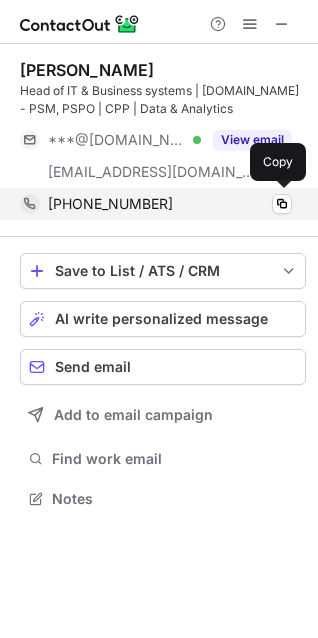 click on "[PHONE_NUMBER]" at bounding box center [170, 204] 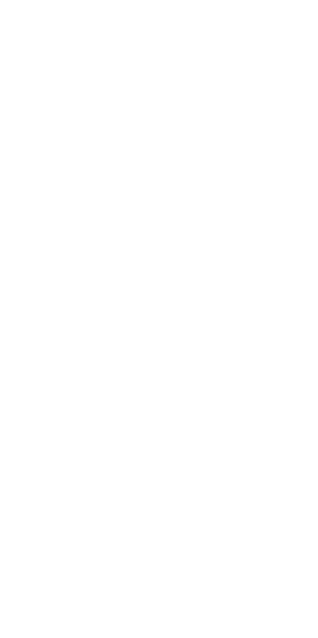 scroll, scrollTop: 0, scrollLeft: 0, axis: both 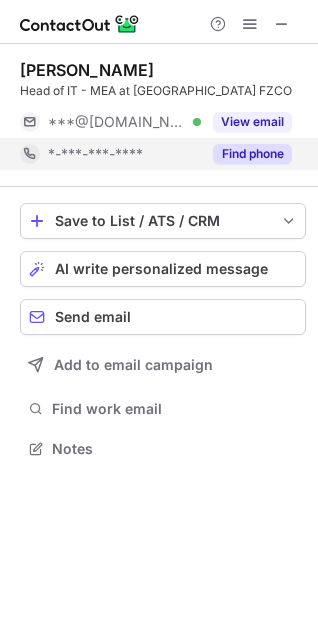 click on "Find phone" at bounding box center (246, 154) 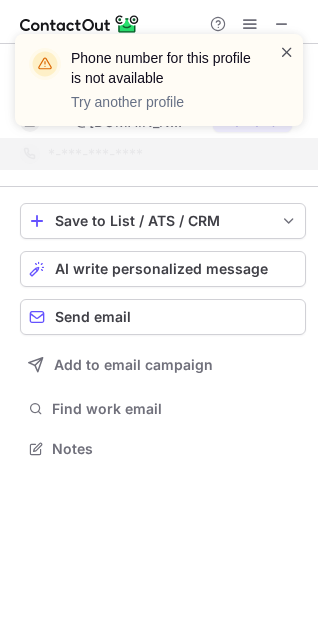 click at bounding box center [287, 52] 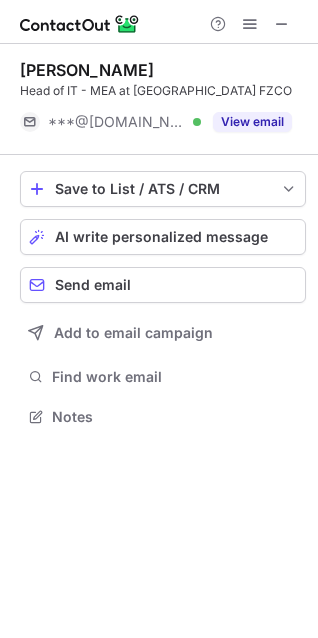 scroll, scrollTop: 421, scrollLeft: 318, axis: both 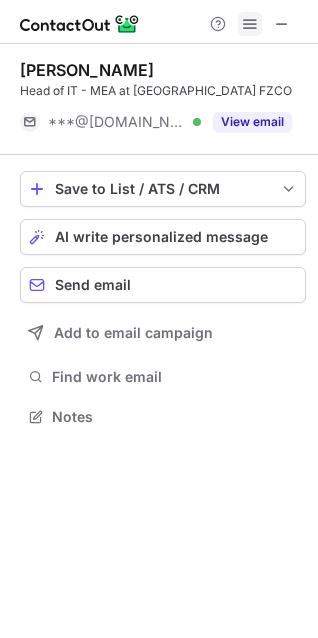 click at bounding box center [250, 24] 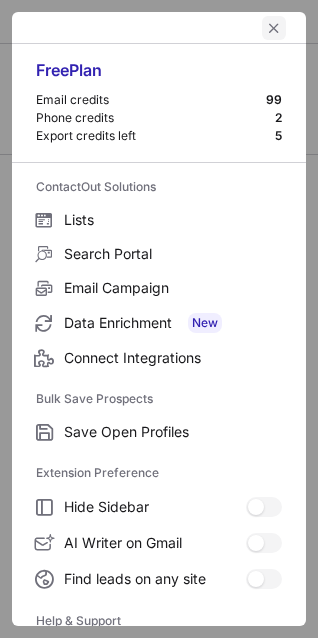 click at bounding box center [274, 28] 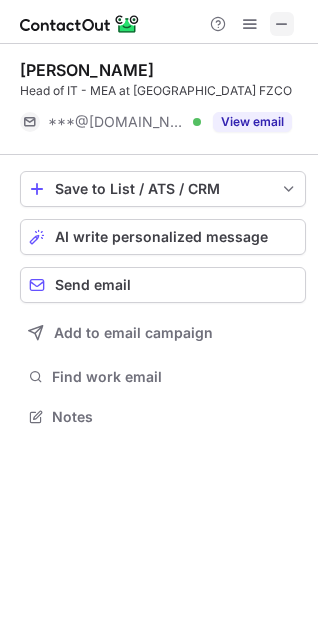 click at bounding box center (282, 24) 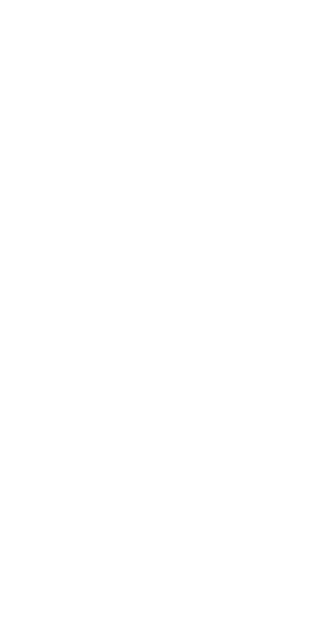 scroll, scrollTop: 0, scrollLeft: 0, axis: both 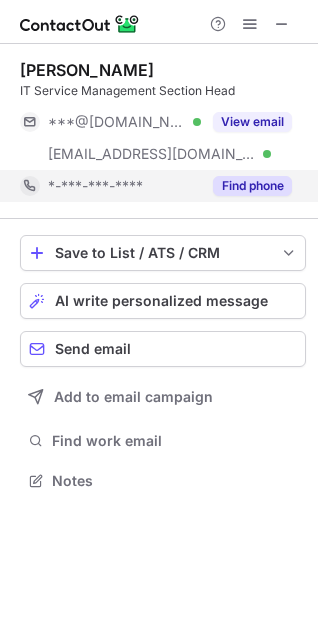 click on "Find phone" at bounding box center [252, 186] 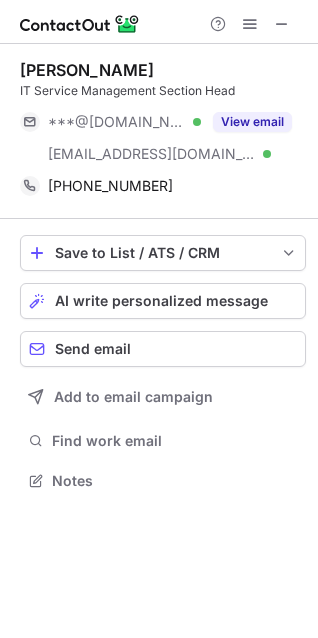 click on "[PERSON_NAME]" at bounding box center [87, 70] 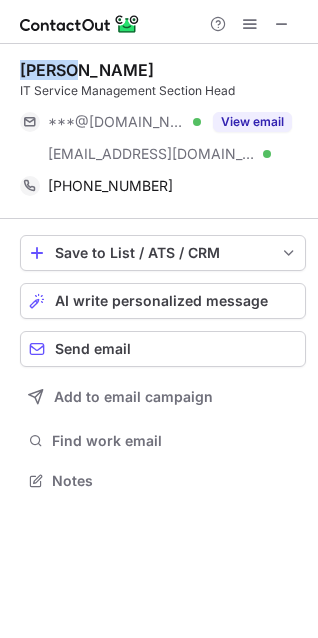 click on "[PERSON_NAME]" at bounding box center [87, 70] 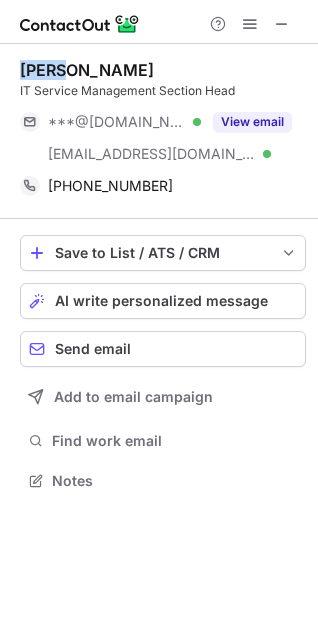 copy on "Alawi" 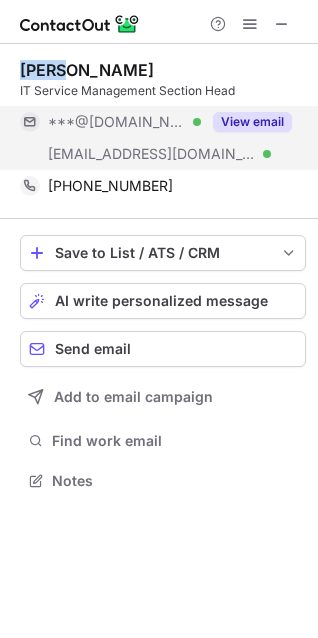 click on "View email" at bounding box center [252, 122] 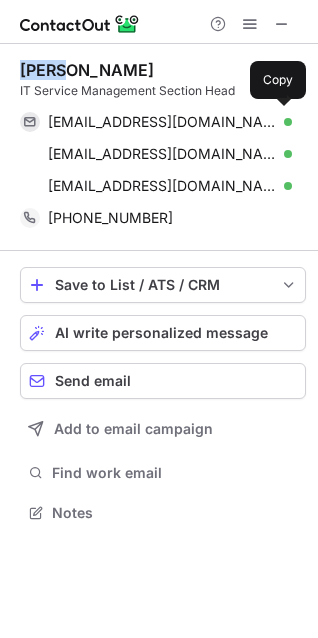 scroll, scrollTop: 10, scrollLeft: 10, axis: both 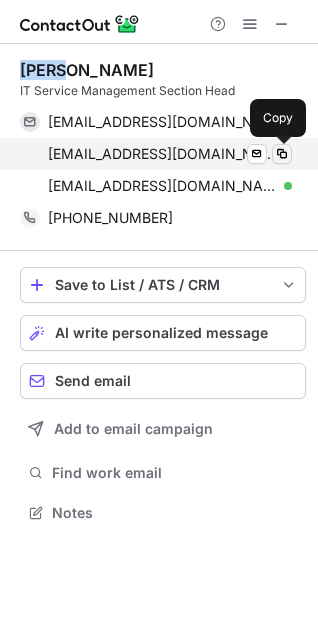 click at bounding box center [282, 154] 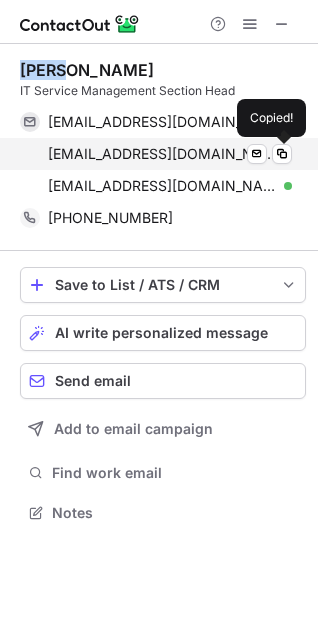 type 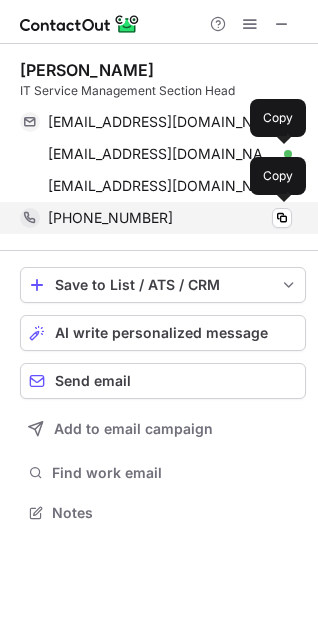 click on "[PHONE_NUMBER] Copy" at bounding box center [156, 218] 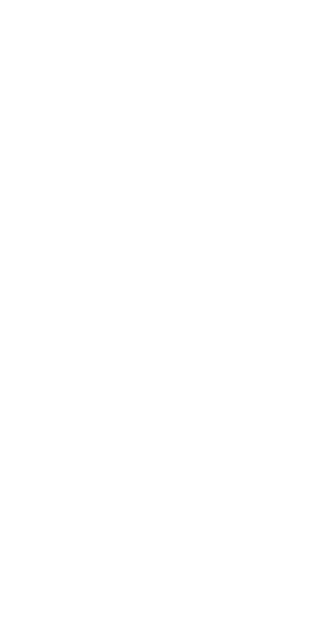 scroll, scrollTop: 0, scrollLeft: 0, axis: both 